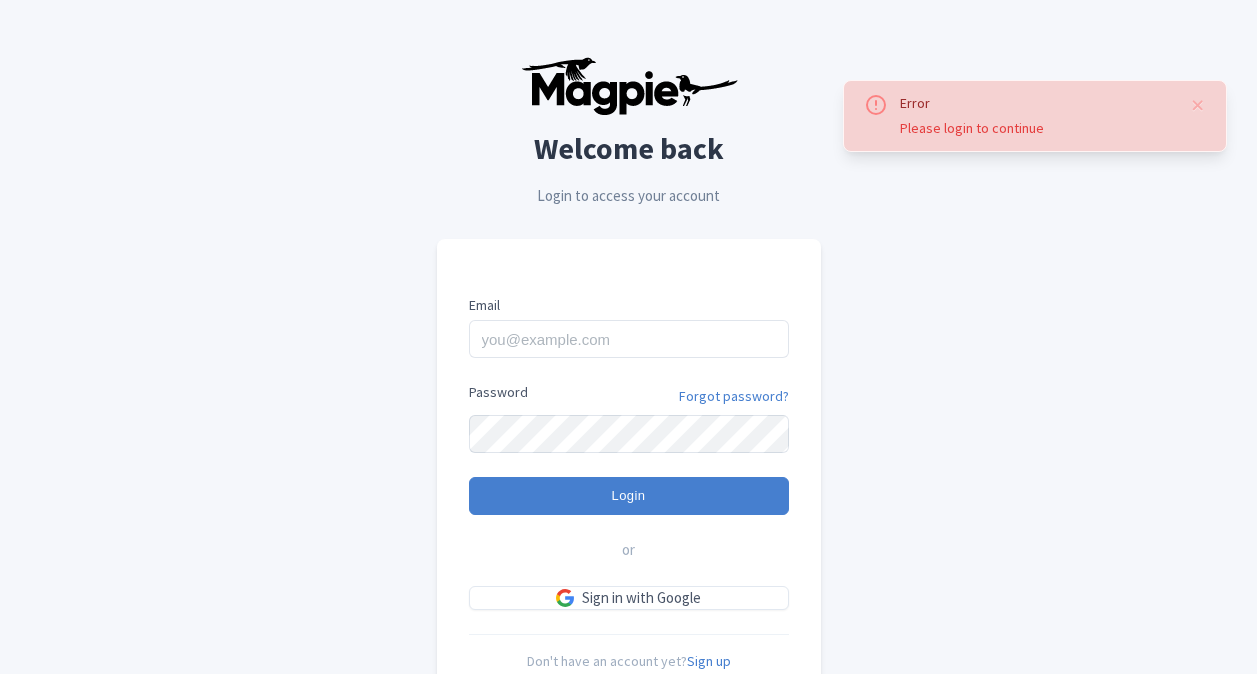 scroll, scrollTop: 0, scrollLeft: 0, axis: both 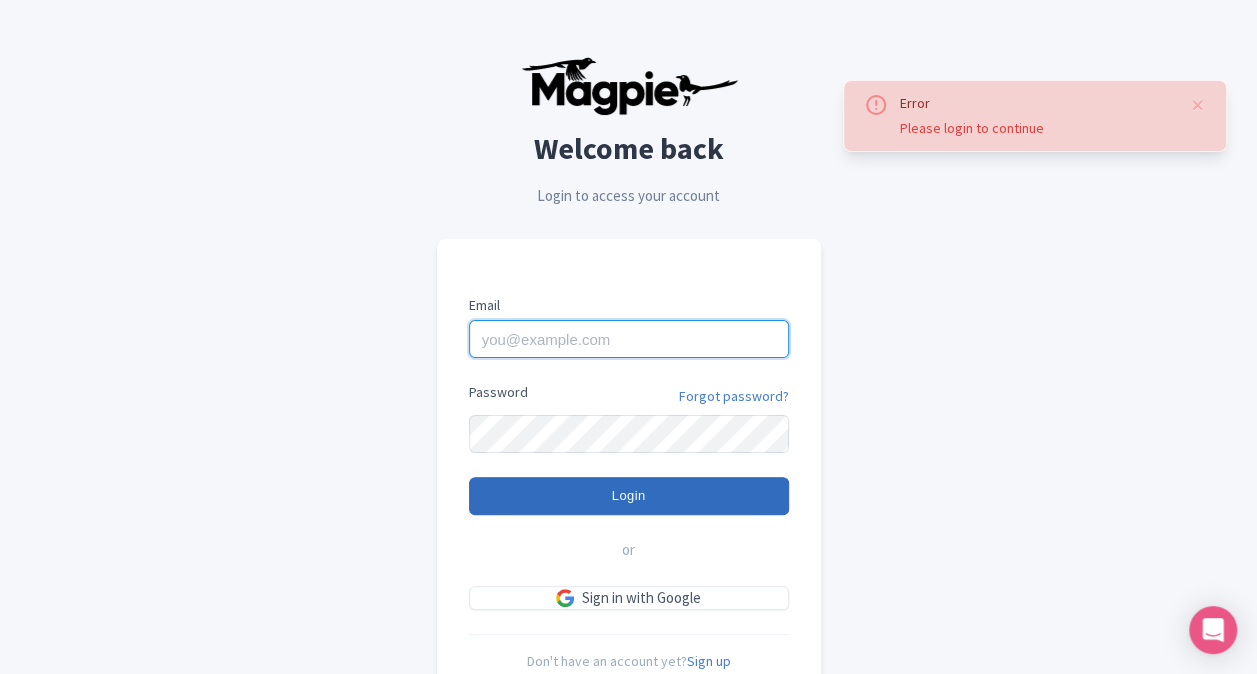 type on "[USERNAME]@example.com" 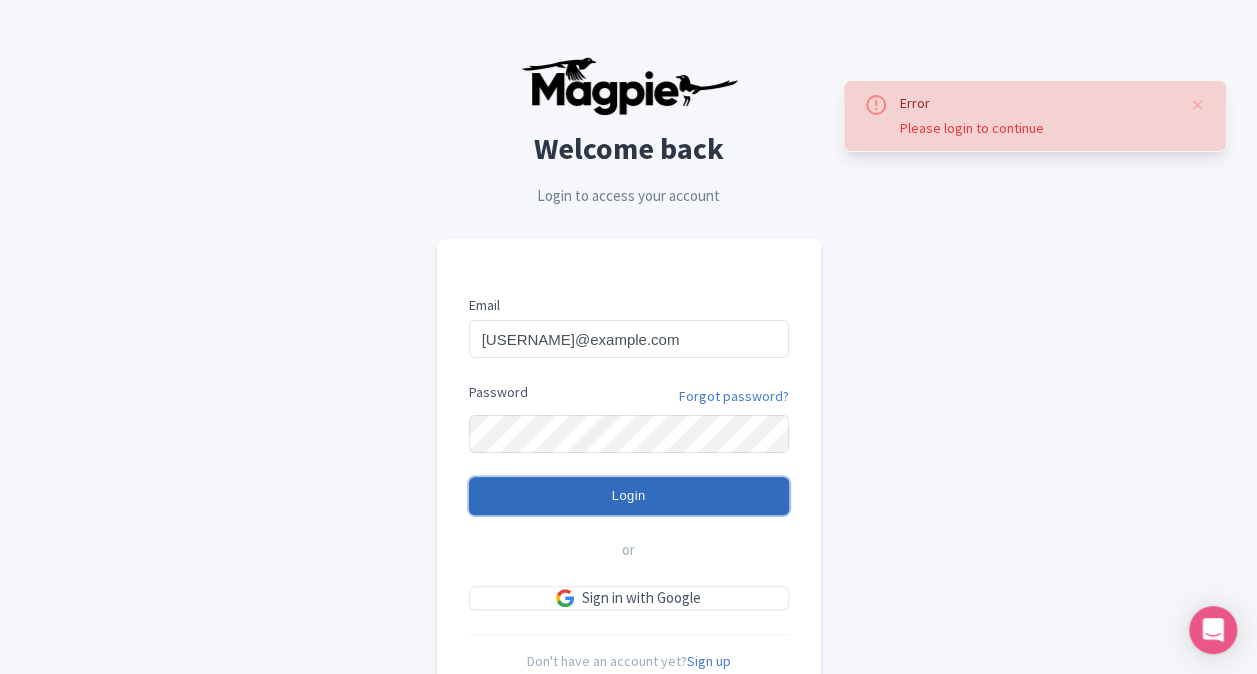 click on "Login" at bounding box center (629, 496) 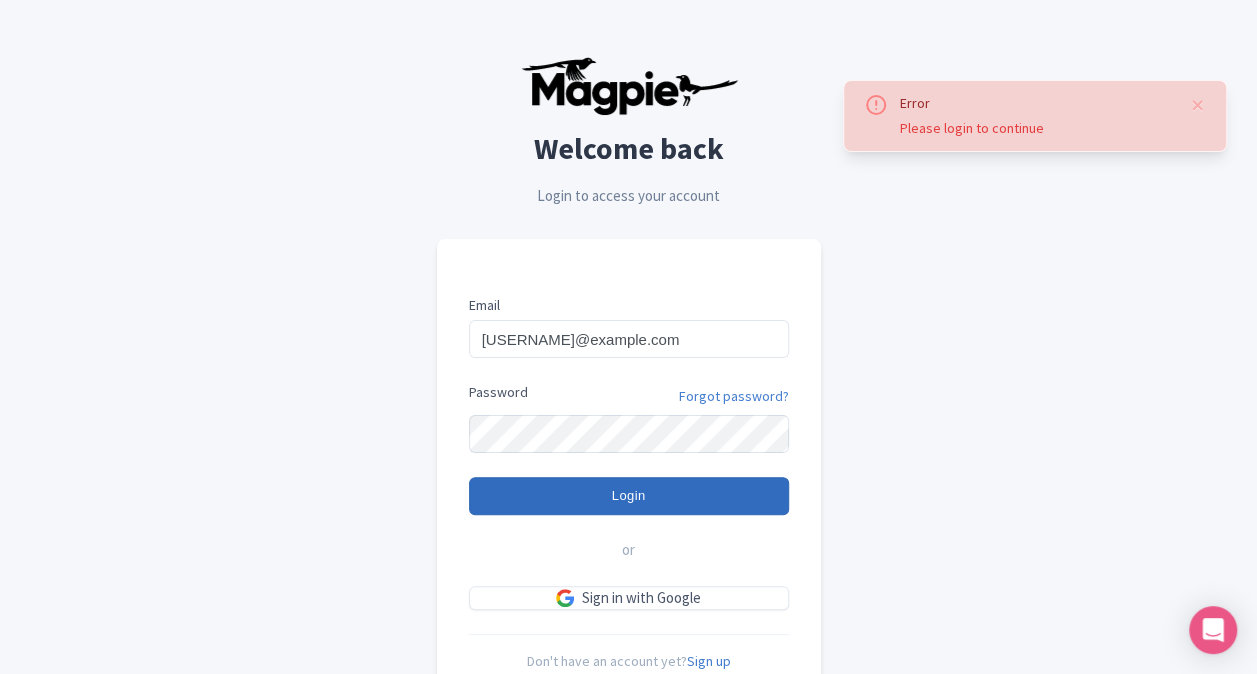 type on "Logging in..." 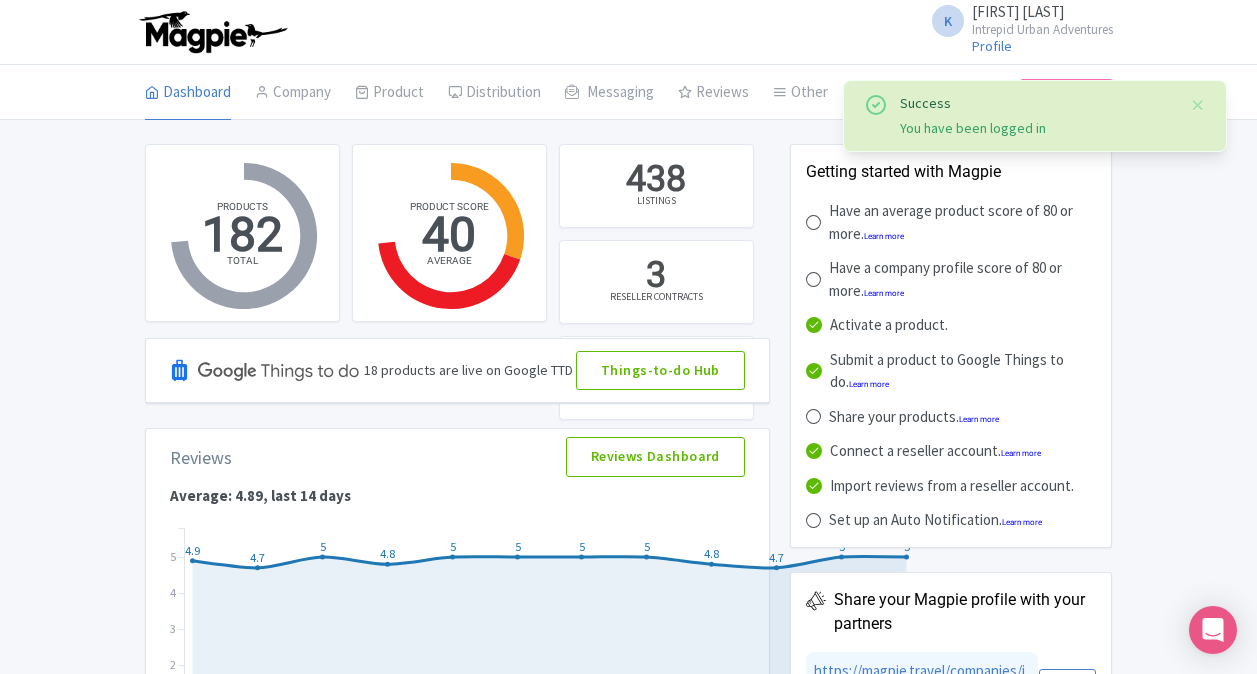 scroll, scrollTop: 0, scrollLeft: 0, axis: both 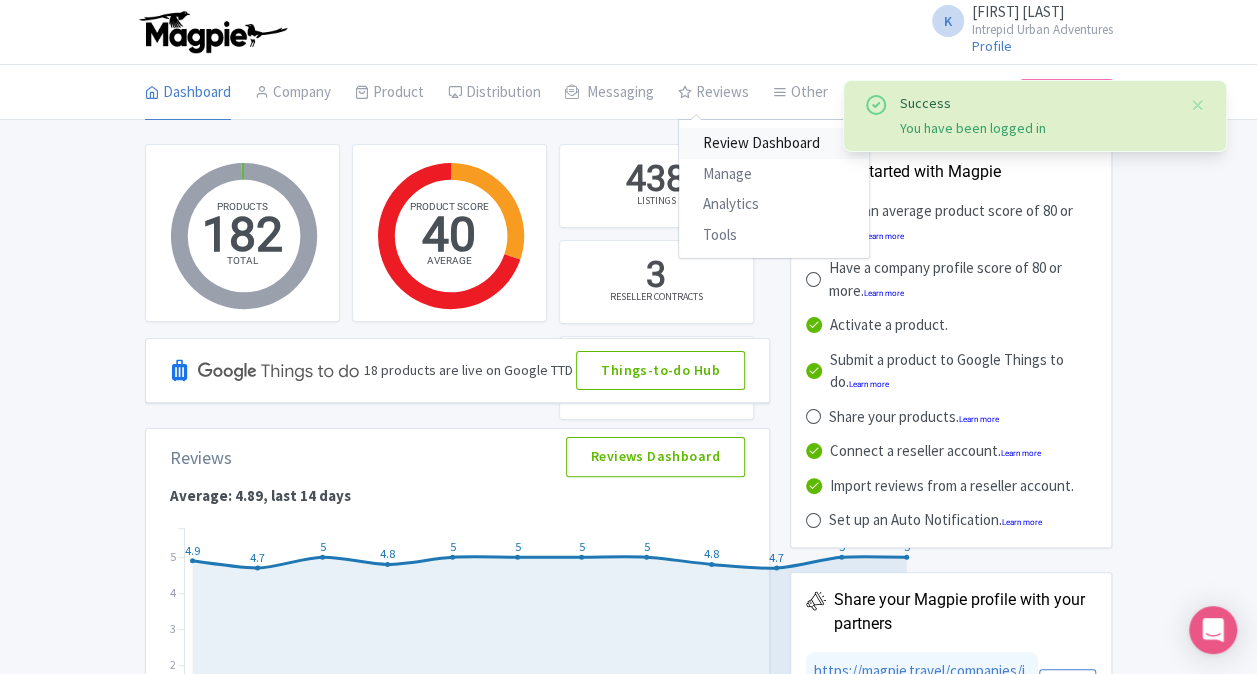 click on "Review Dashboard" at bounding box center (774, 143) 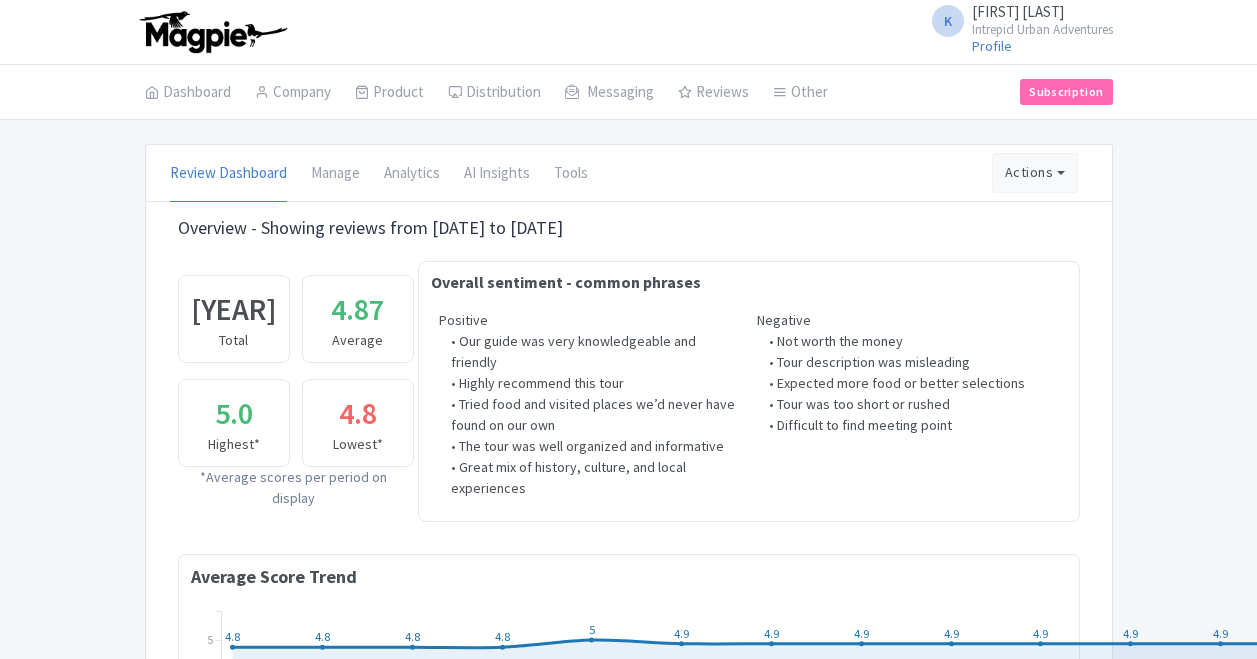 scroll, scrollTop: 0, scrollLeft: 0, axis: both 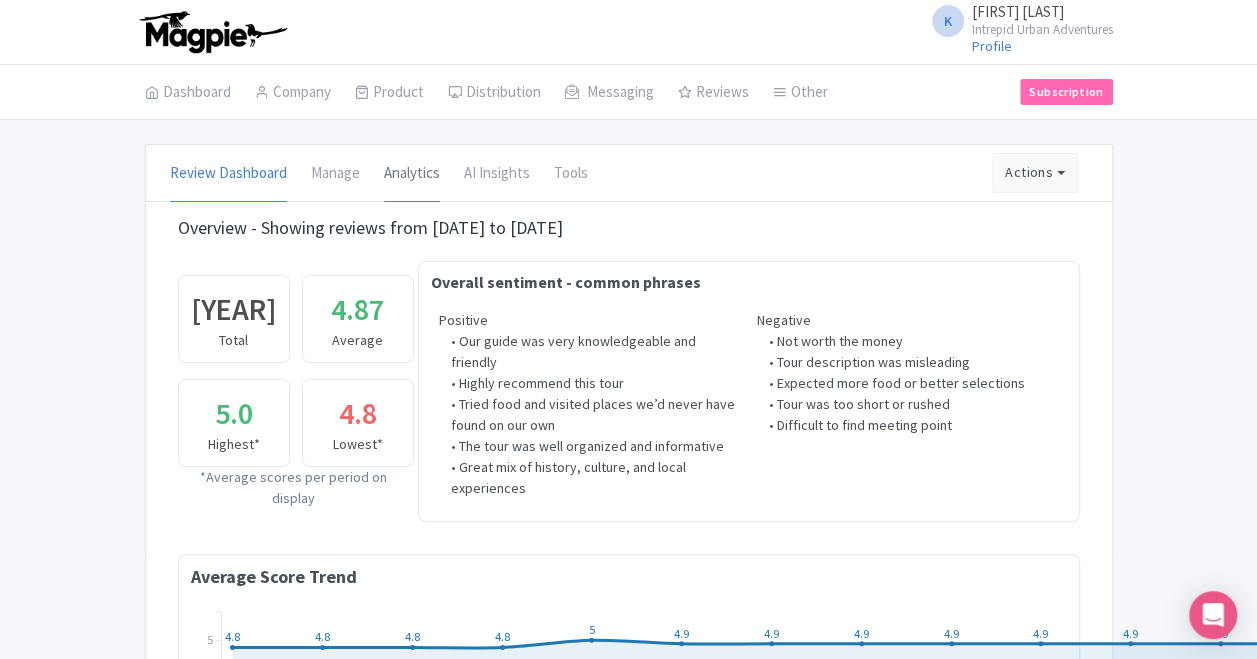 click on "Analytics" at bounding box center [412, 174] 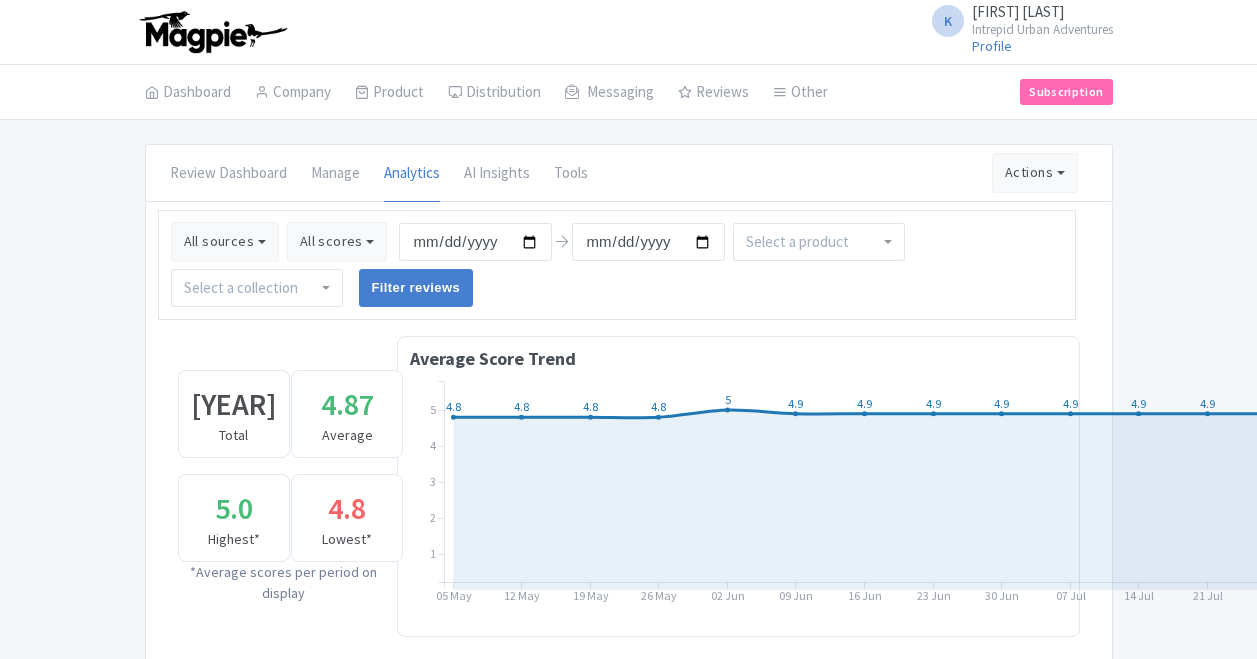 scroll, scrollTop: 0, scrollLeft: 0, axis: both 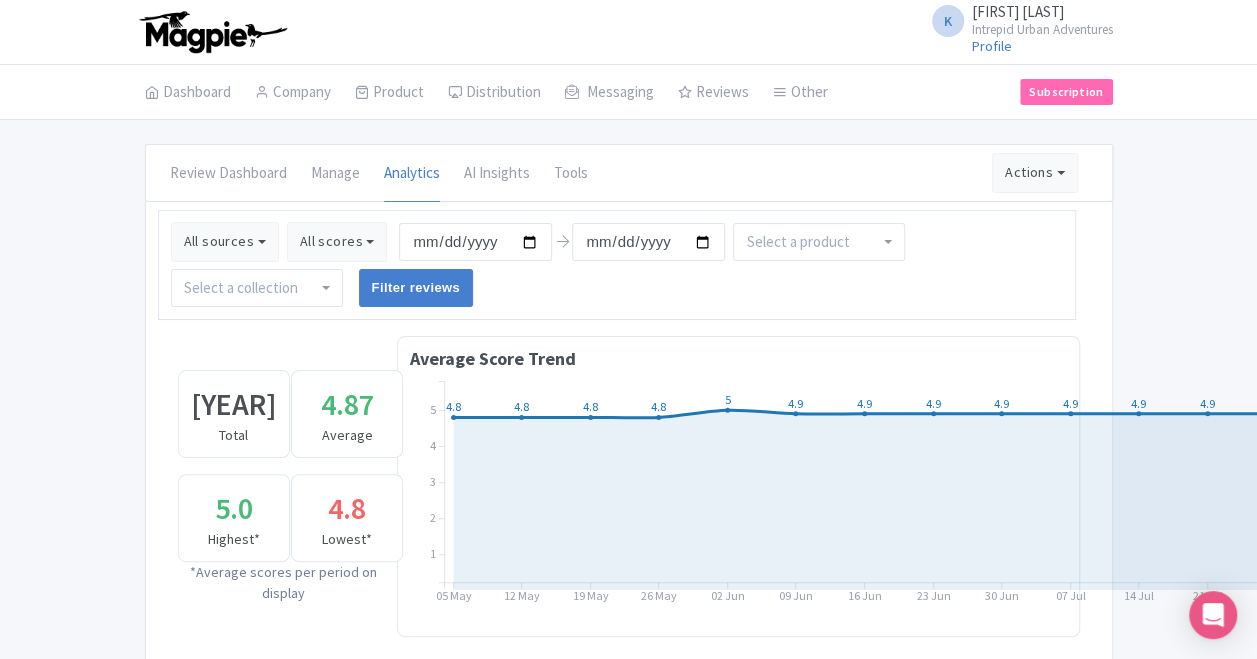 click at bounding box center (243, 288) 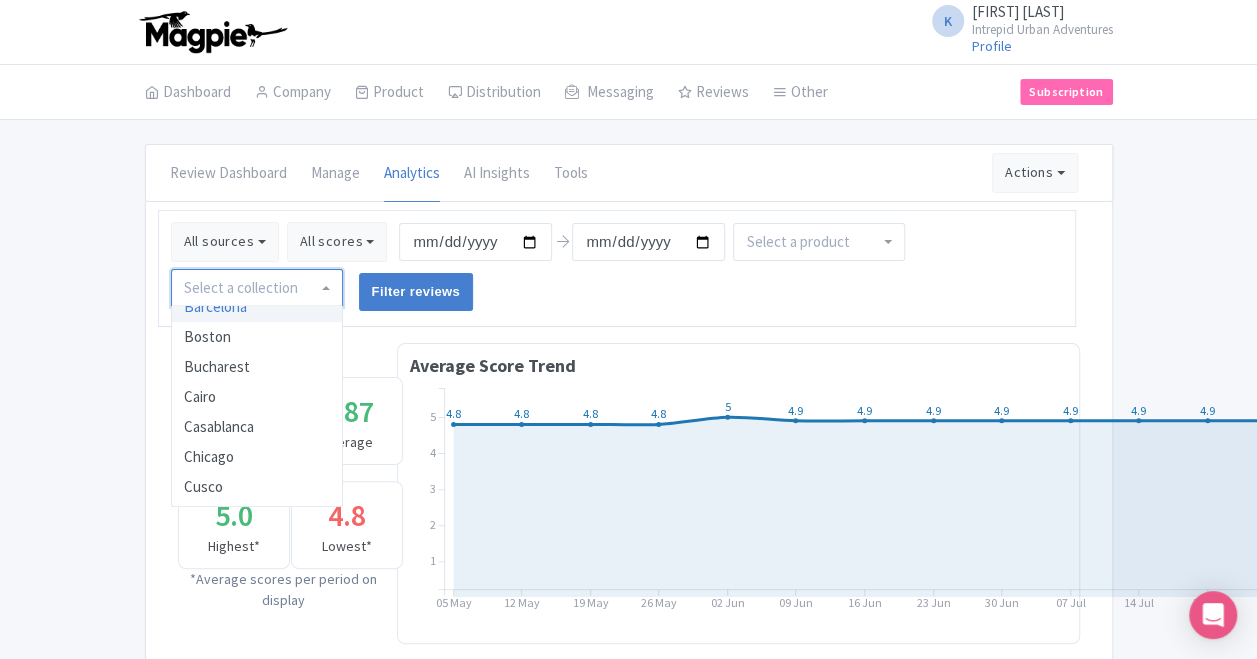 scroll, scrollTop: 200, scrollLeft: 0, axis: vertical 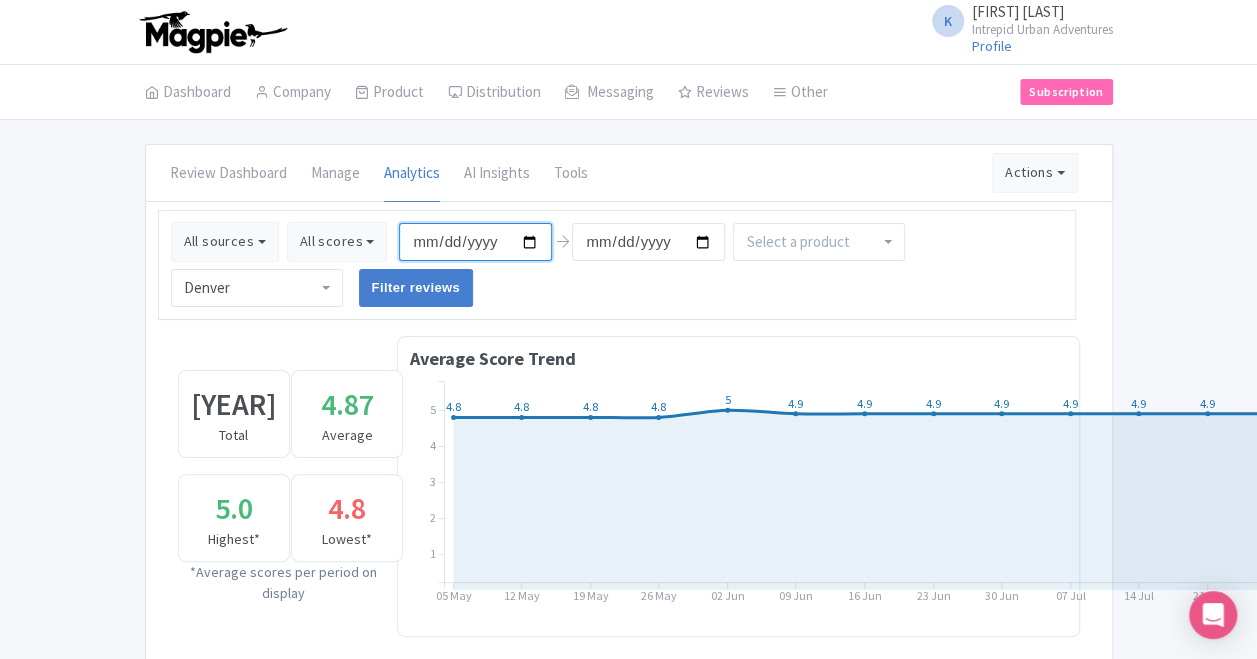 click on "2025-05-05" at bounding box center [475, 242] 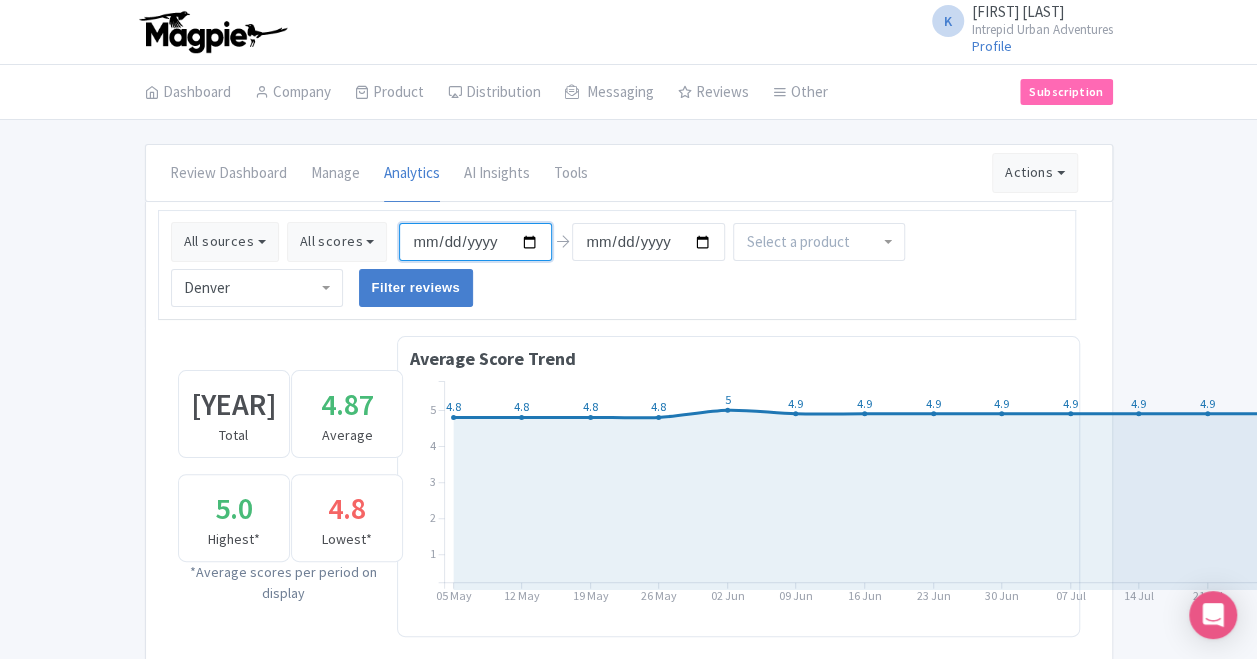 type on "2025-01-01" 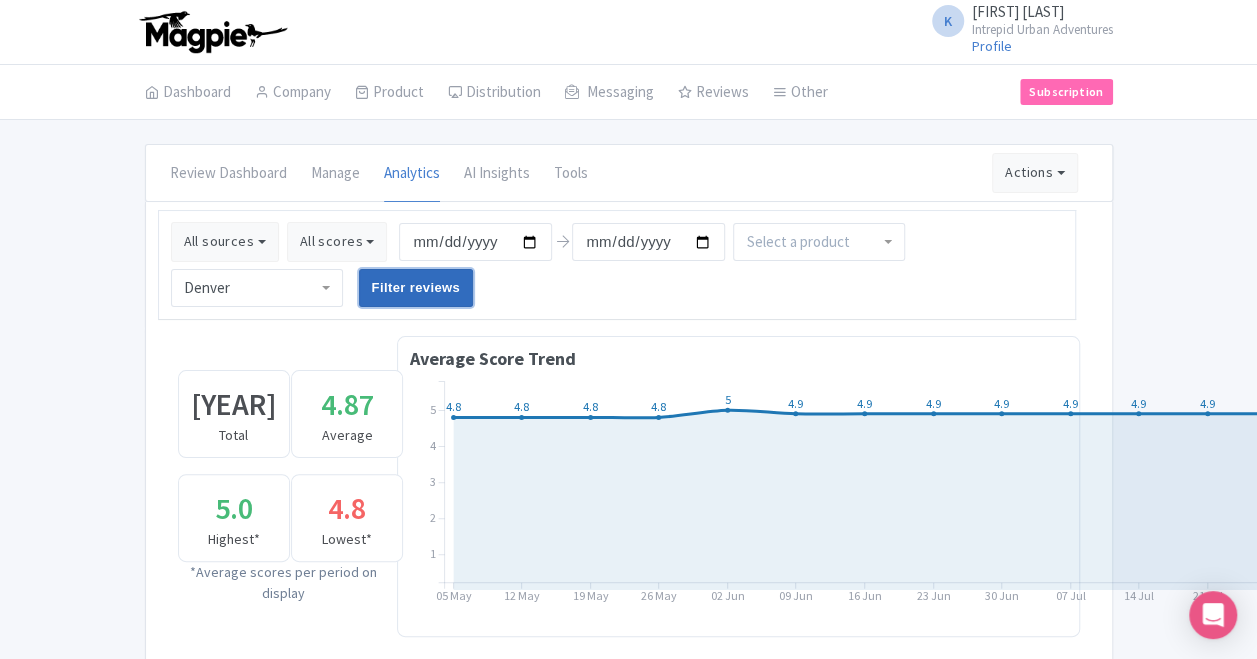 click on "Filter reviews" at bounding box center (416, 288) 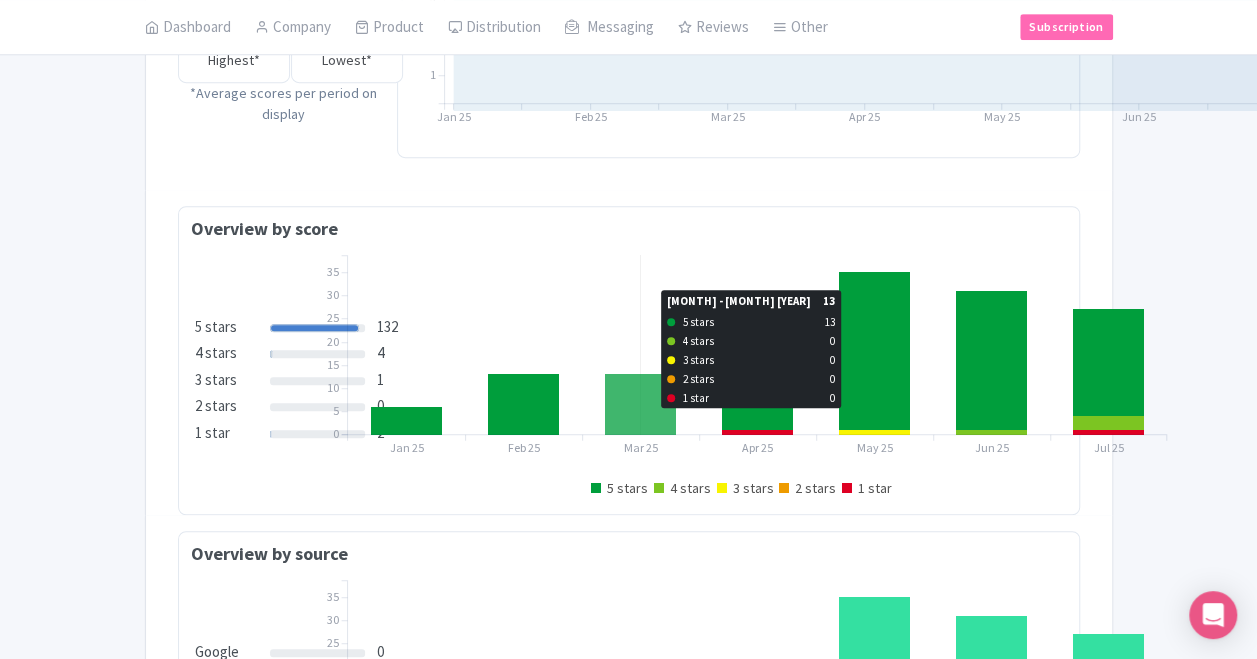scroll, scrollTop: 0, scrollLeft: 0, axis: both 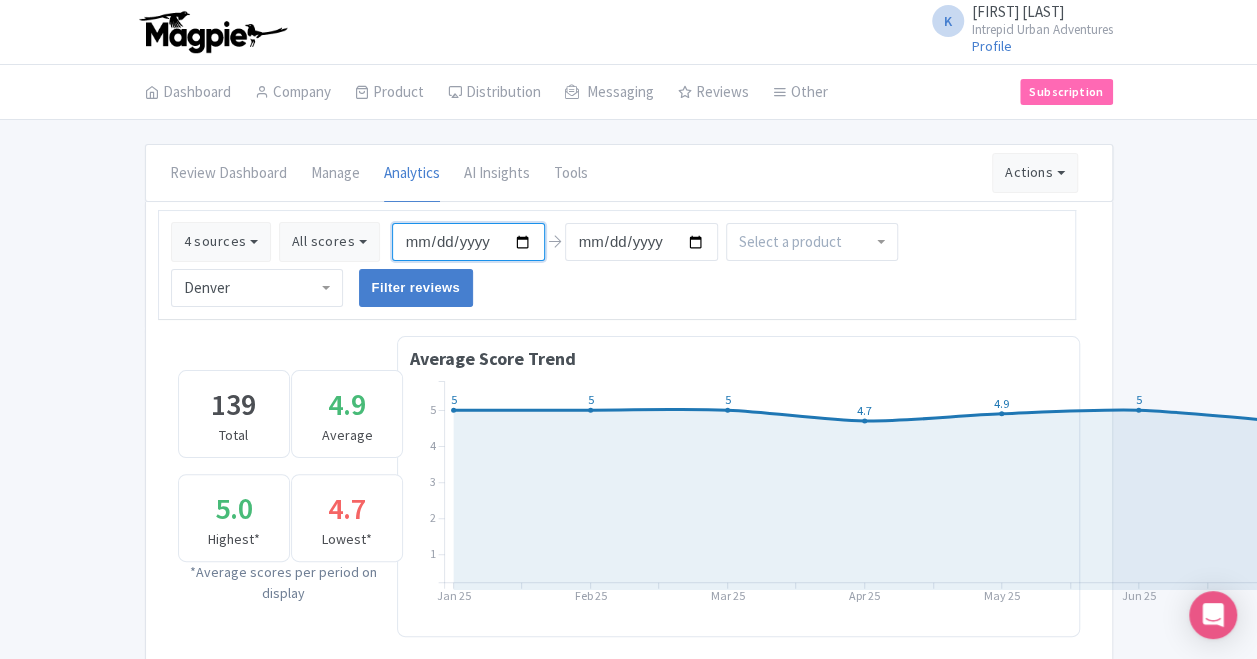 click on "2025-01-01" at bounding box center (468, 242) 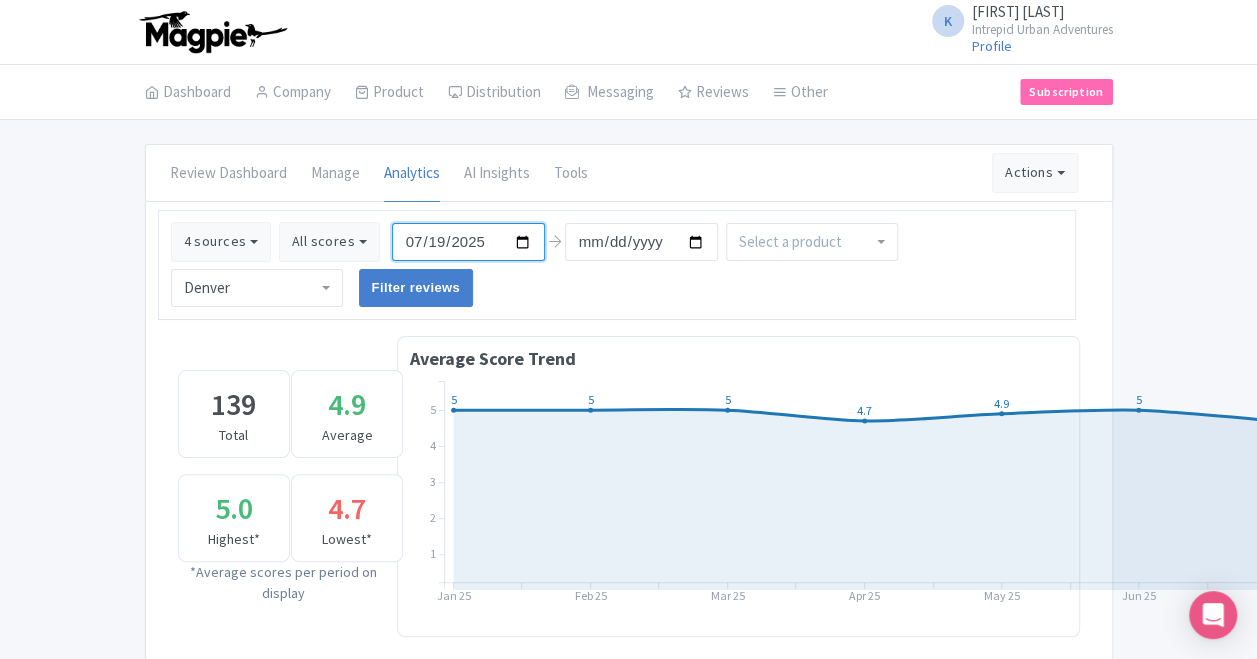type on "2025-07-19" 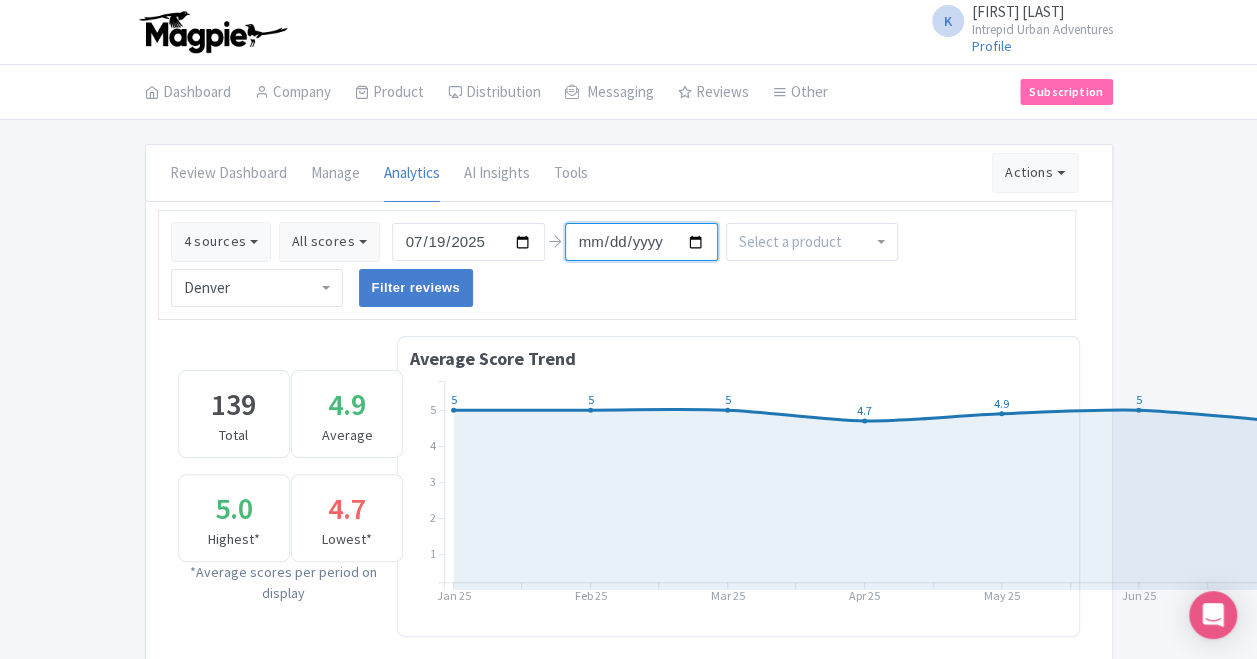 click on "[DATE]" at bounding box center (641, 242) 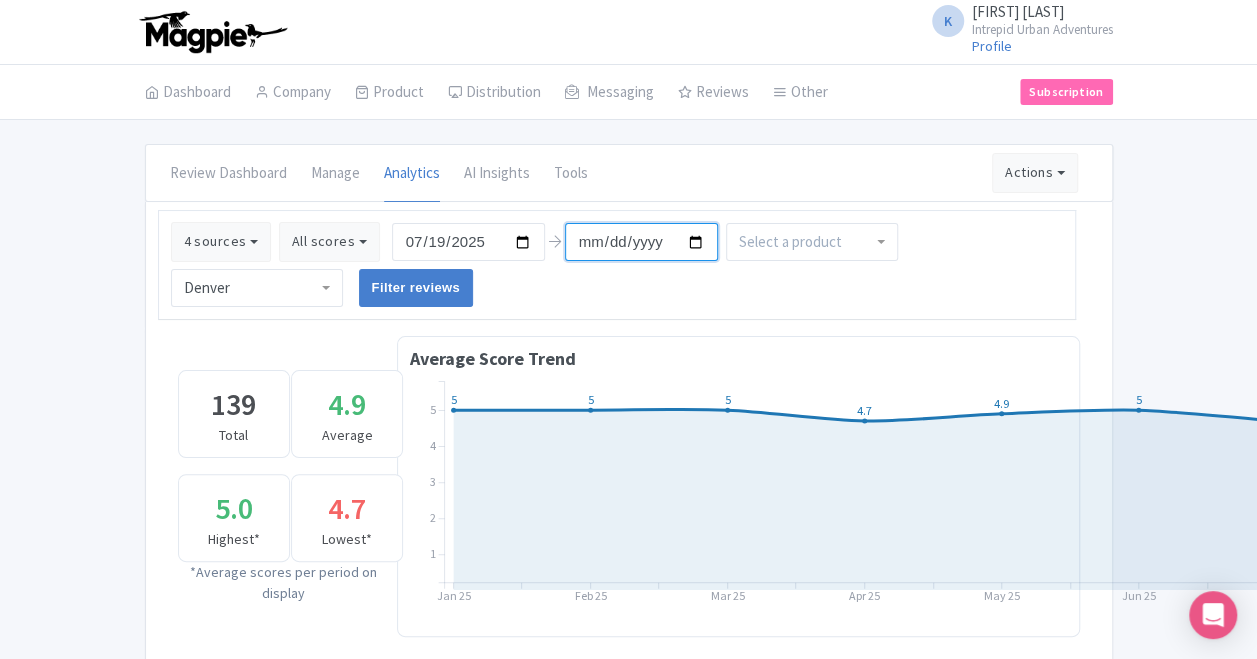 type on "2025-08-01" 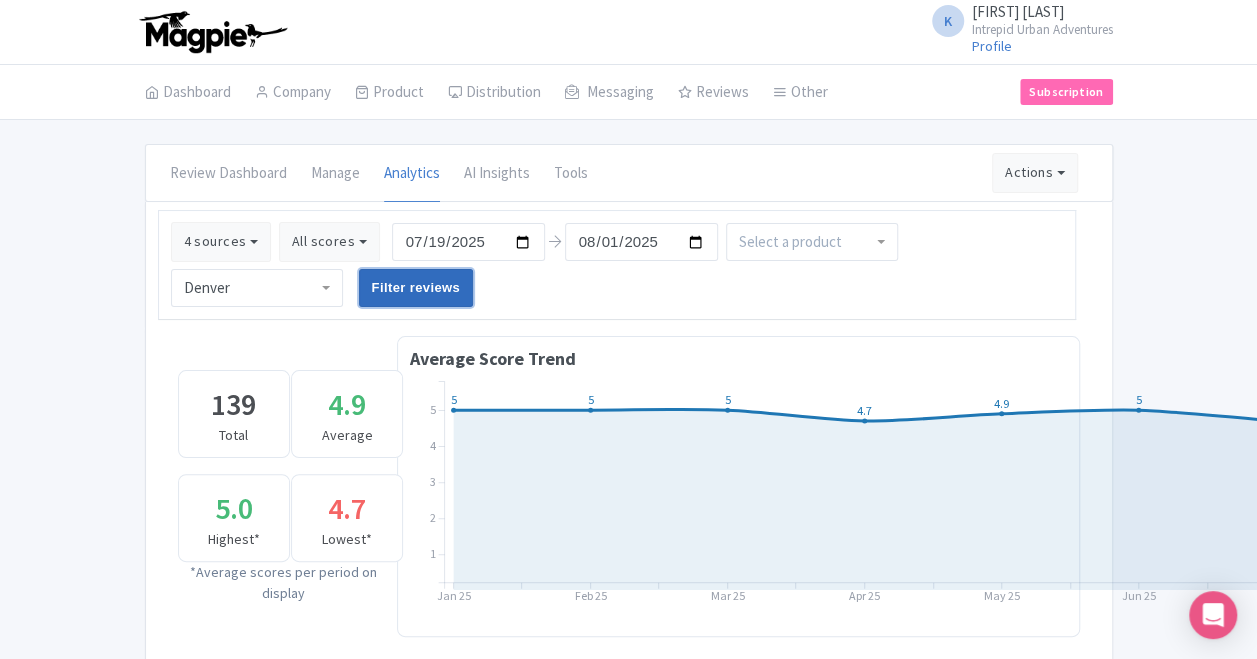 click on "Filter reviews" at bounding box center (416, 288) 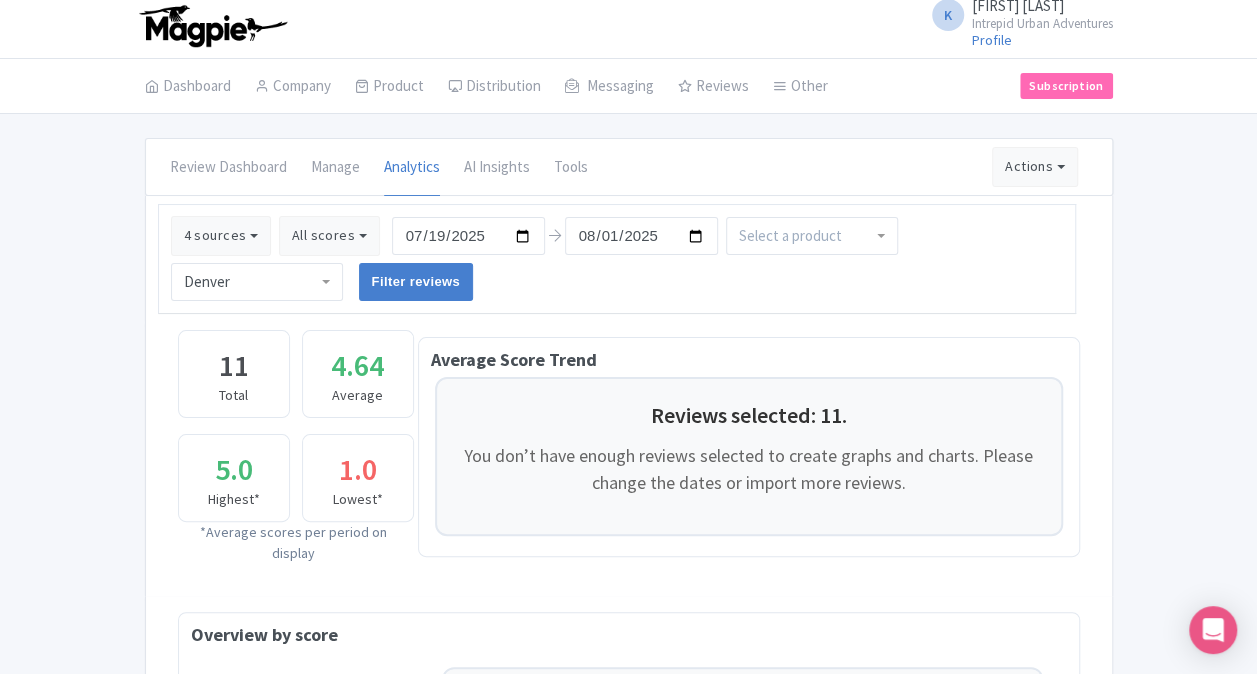 scroll, scrollTop: 0, scrollLeft: 0, axis: both 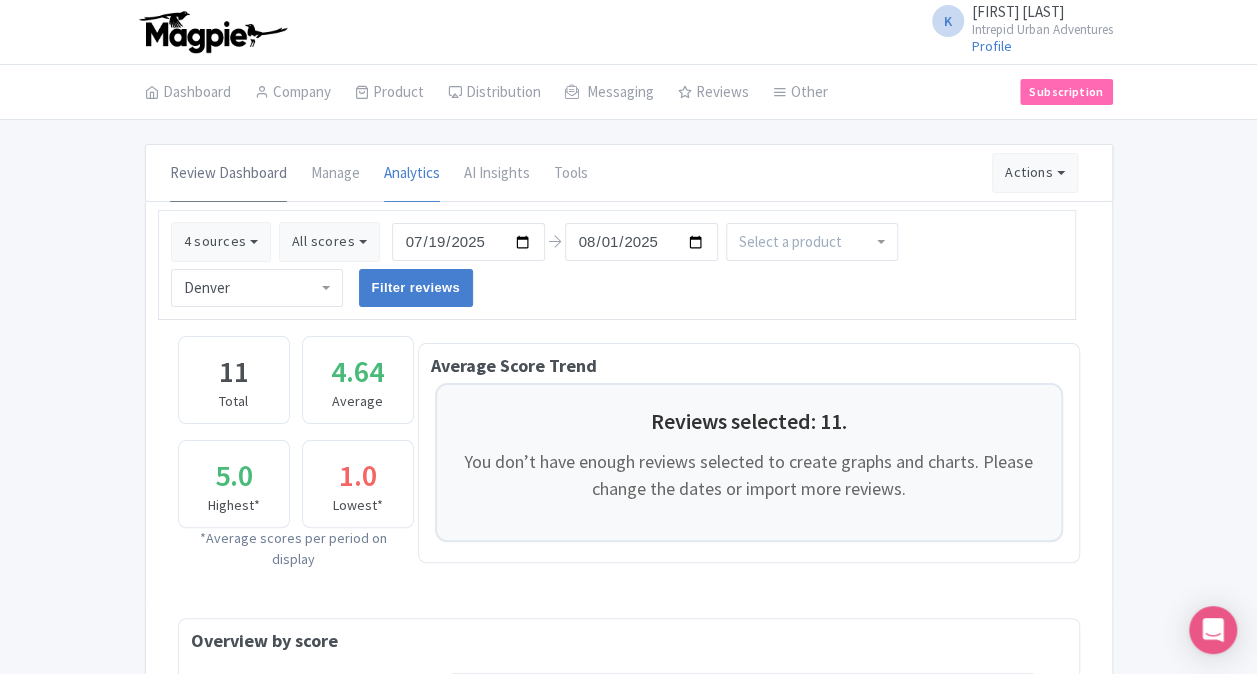 click on "Review Dashboard" at bounding box center [228, 174] 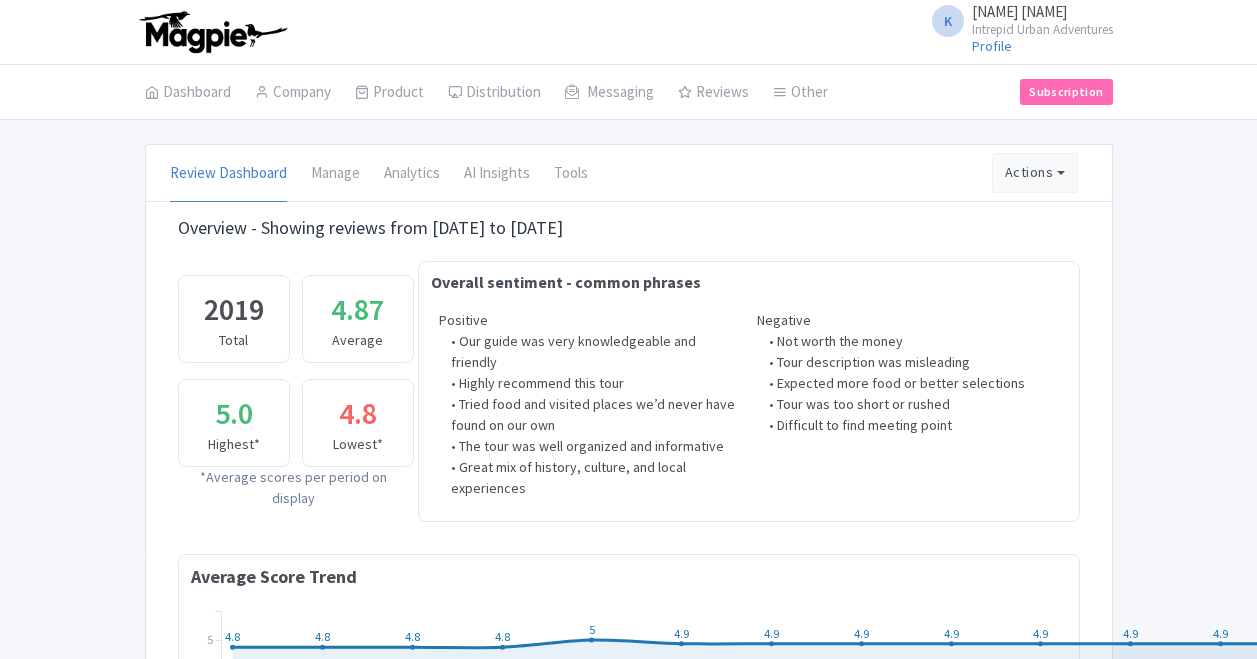 scroll, scrollTop: 0, scrollLeft: 0, axis: both 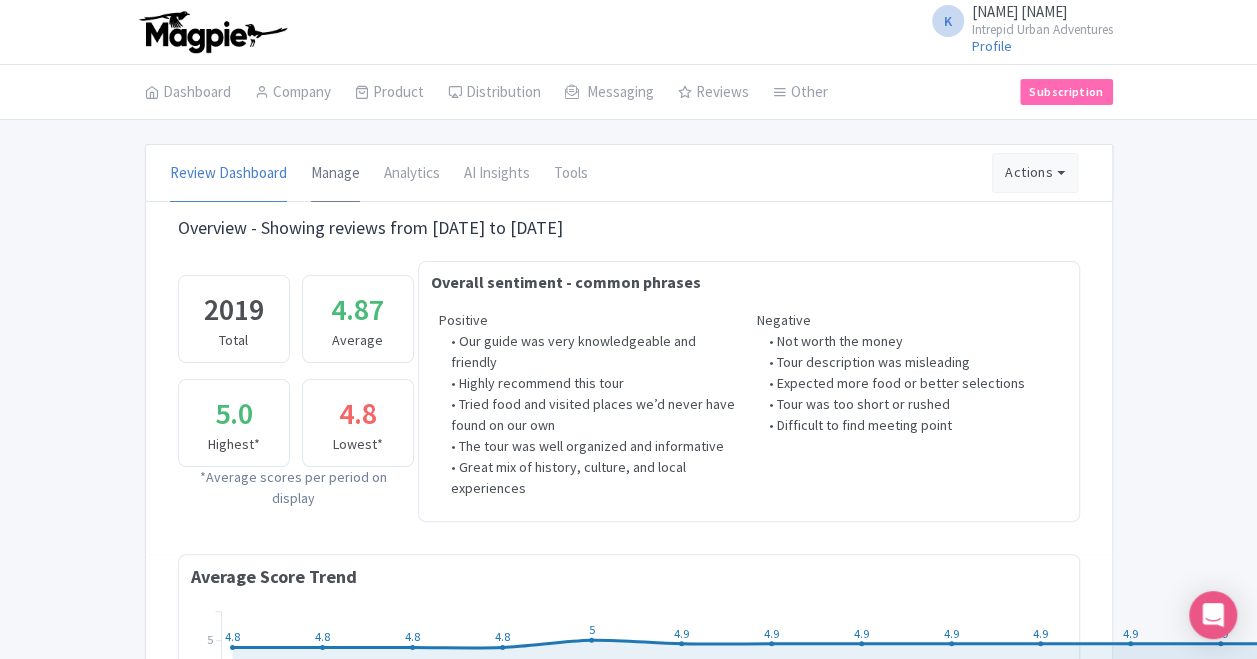 click on "Manage" at bounding box center (335, 174) 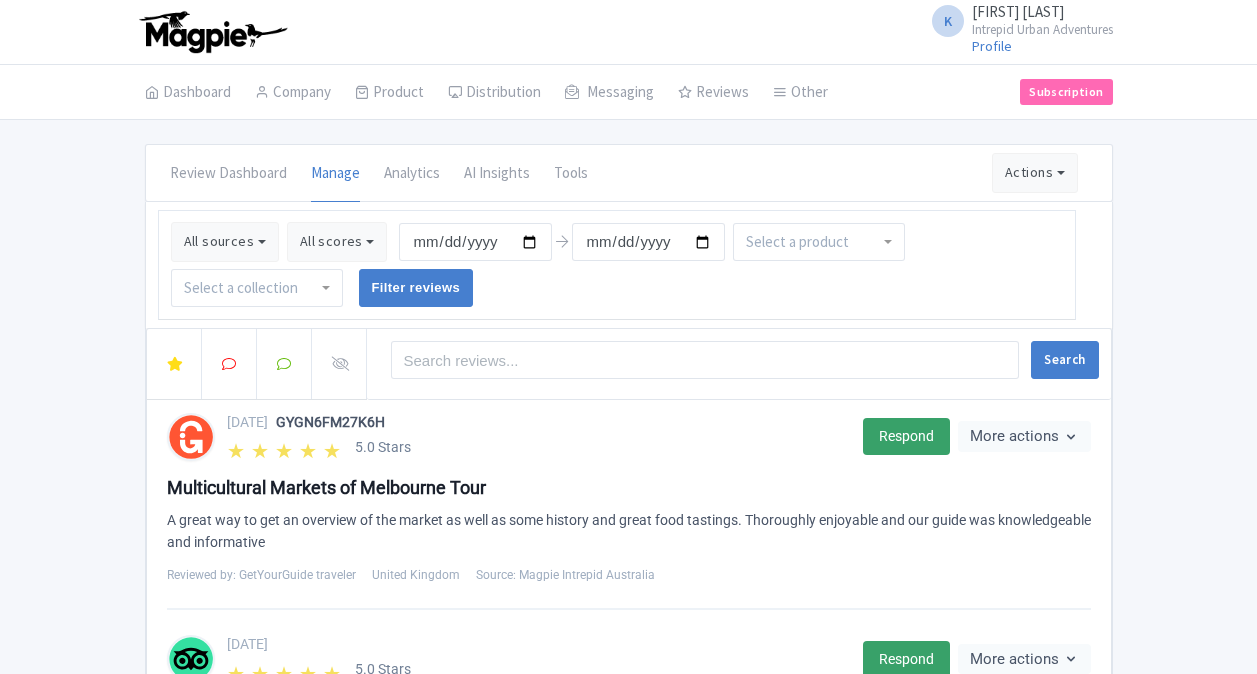 scroll, scrollTop: 0, scrollLeft: 0, axis: both 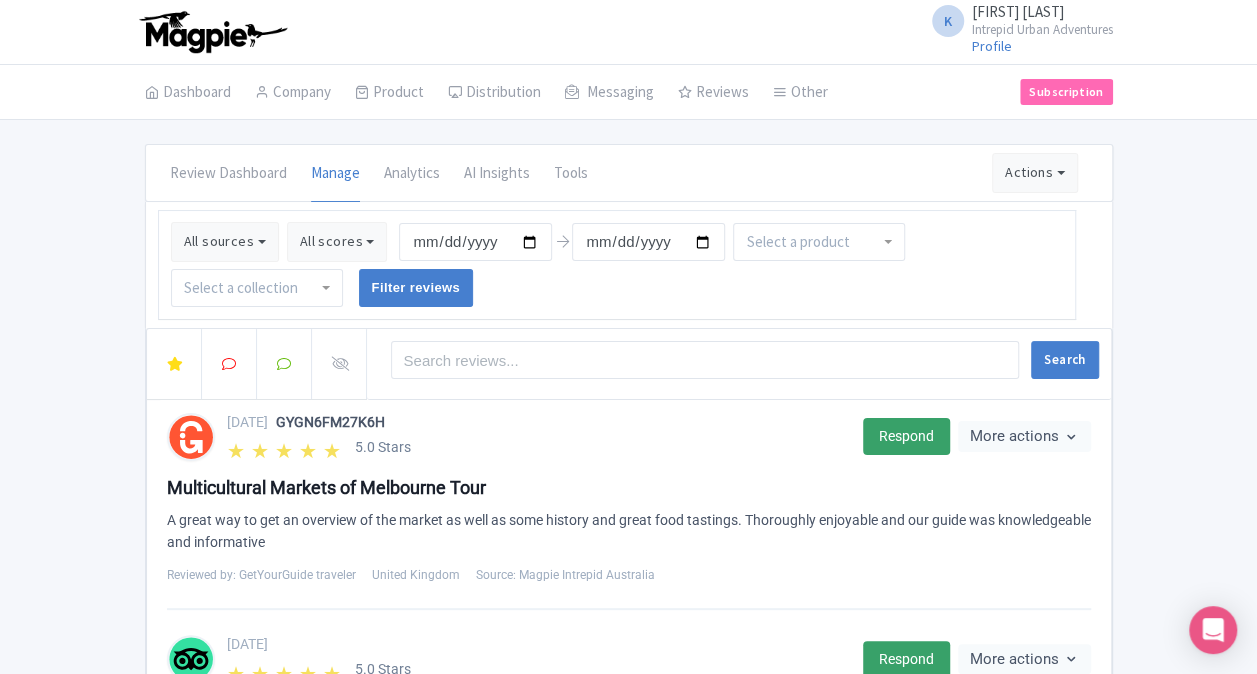 click at bounding box center (257, 288) 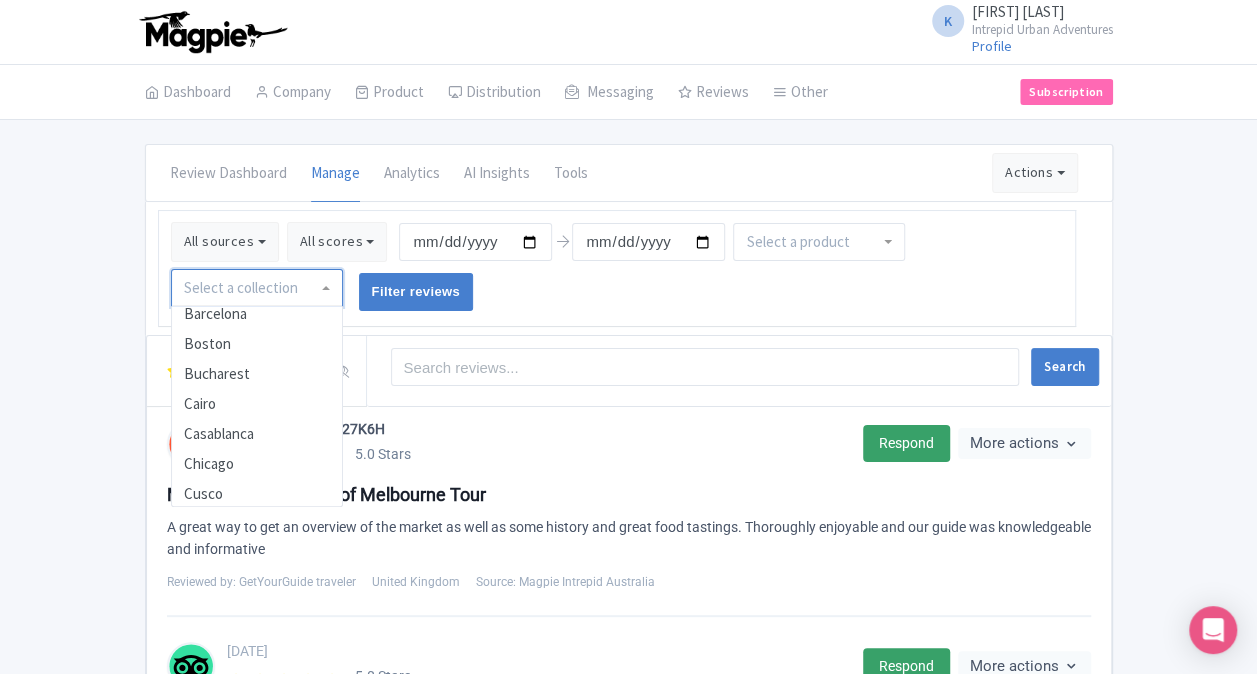 scroll, scrollTop: 200, scrollLeft: 0, axis: vertical 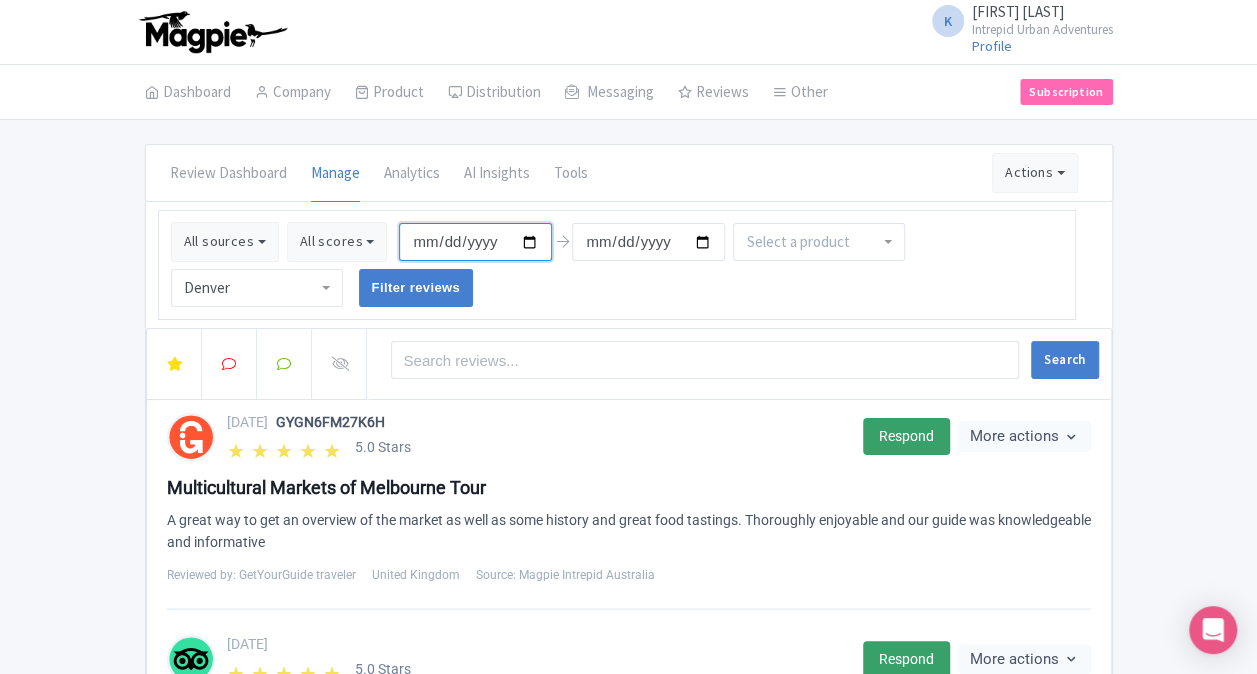 click on "2025-05-05" at bounding box center (475, 242) 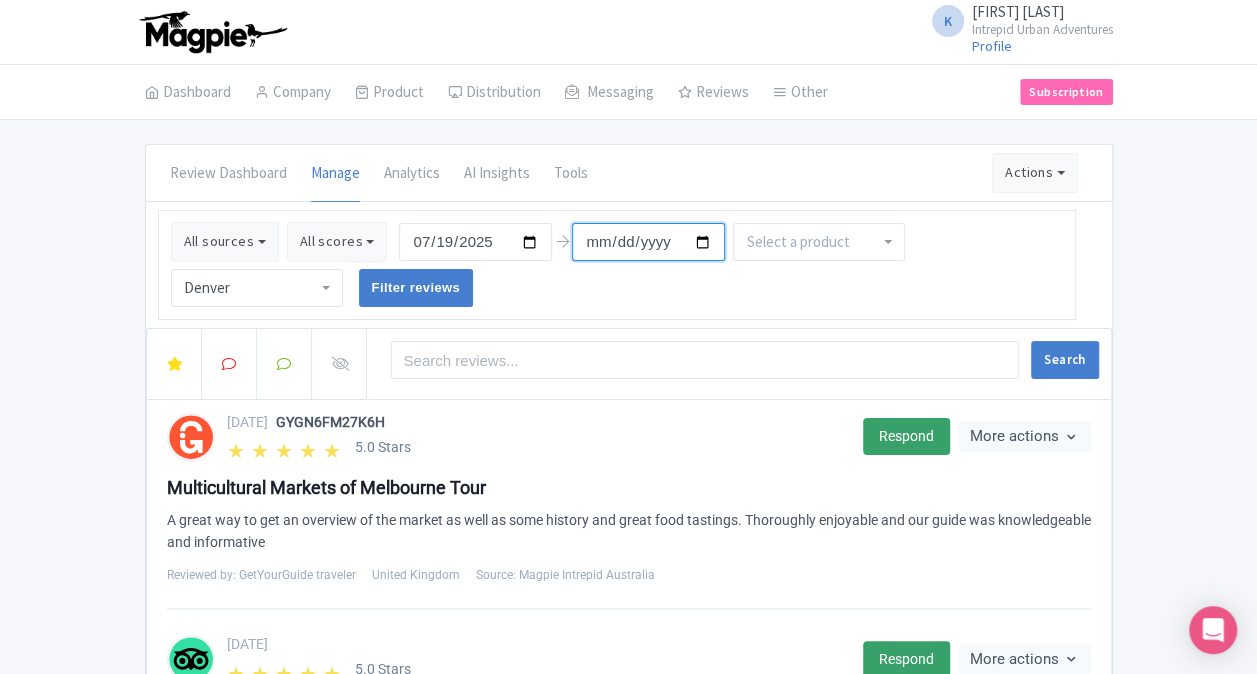 click on "2025-08-04" at bounding box center [648, 242] 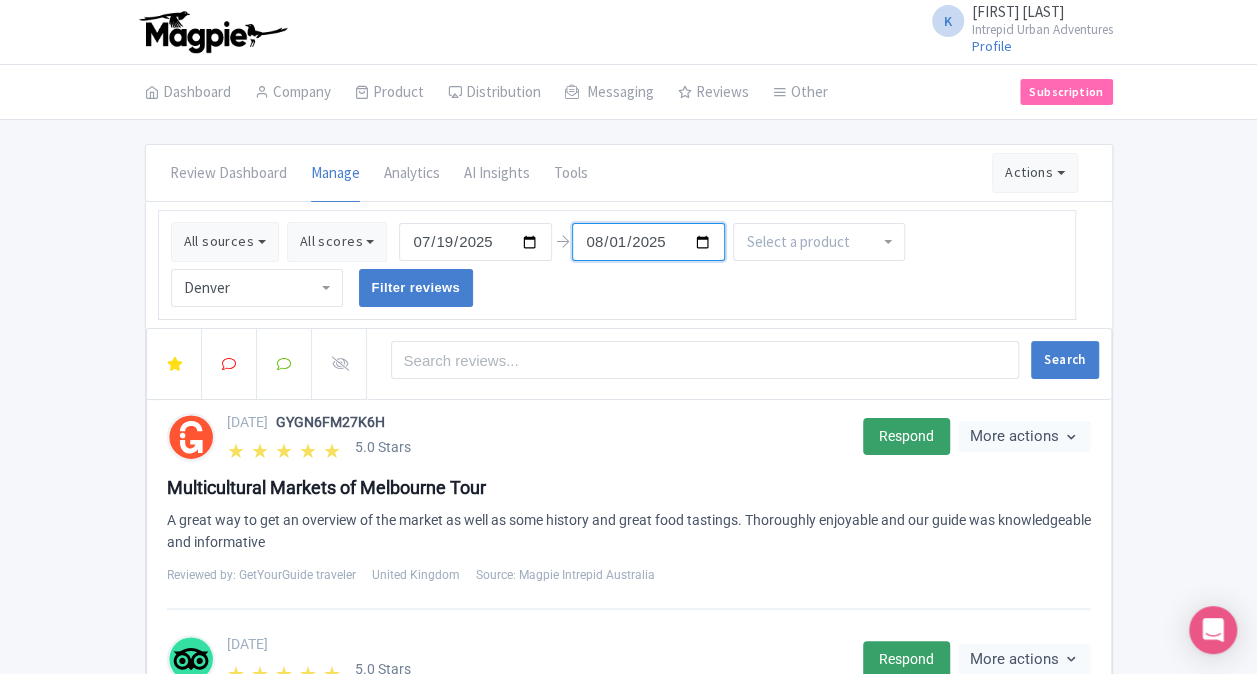 type on "2025-08-01" 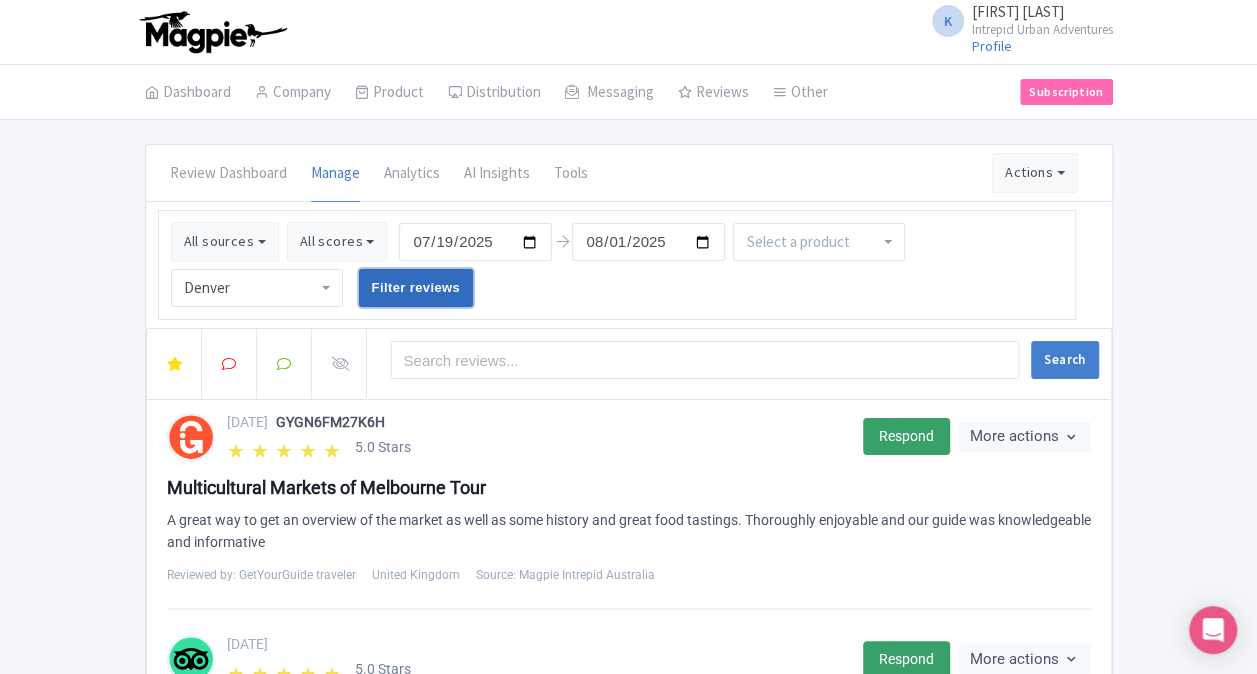 click on "Filter reviews" at bounding box center [416, 288] 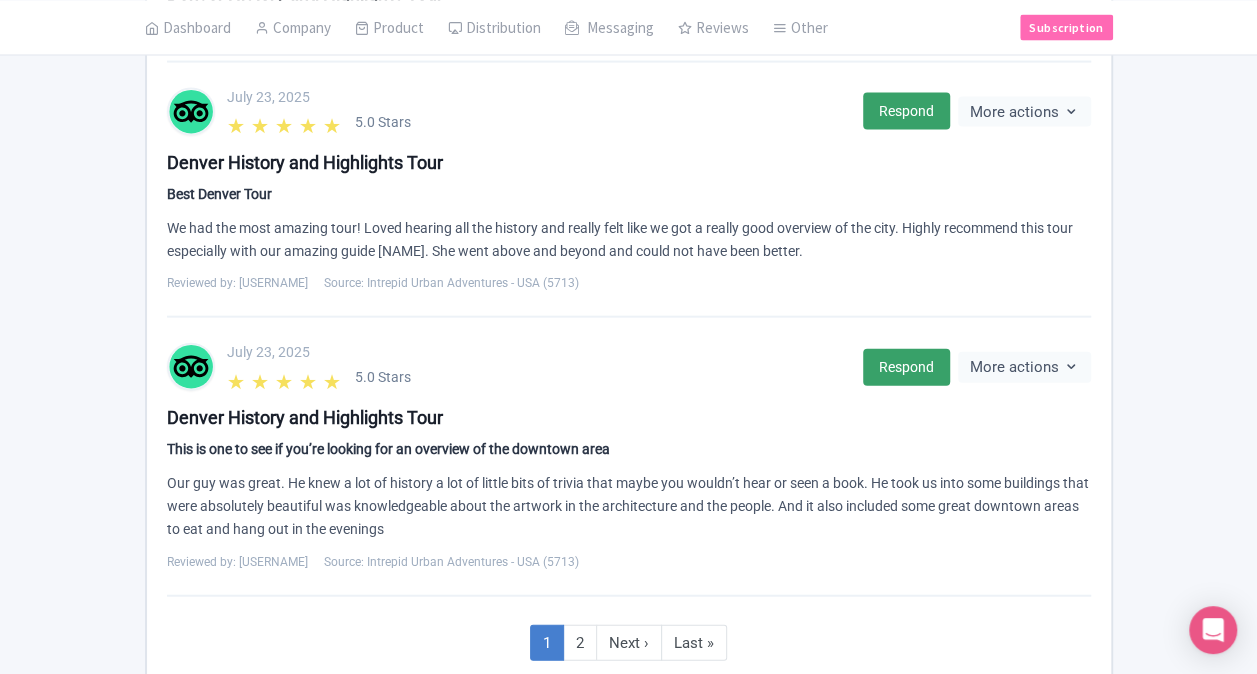 scroll, scrollTop: 2200, scrollLeft: 0, axis: vertical 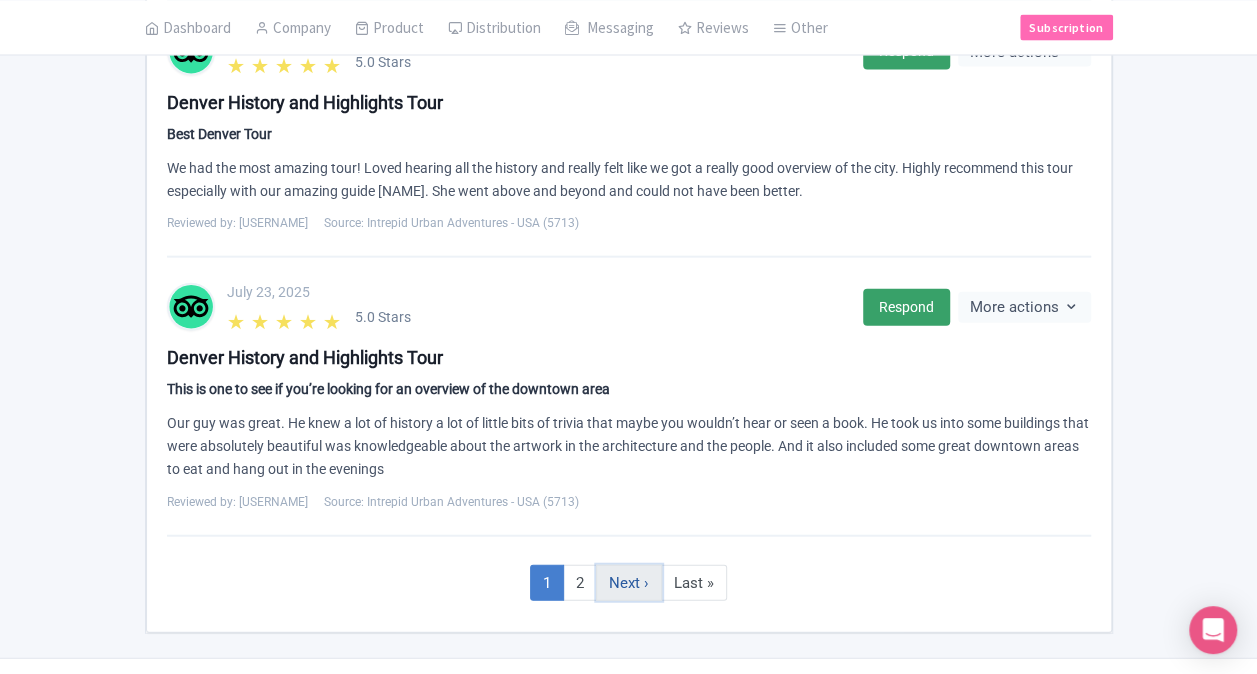 click on "Next ›" at bounding box center [629, 583] 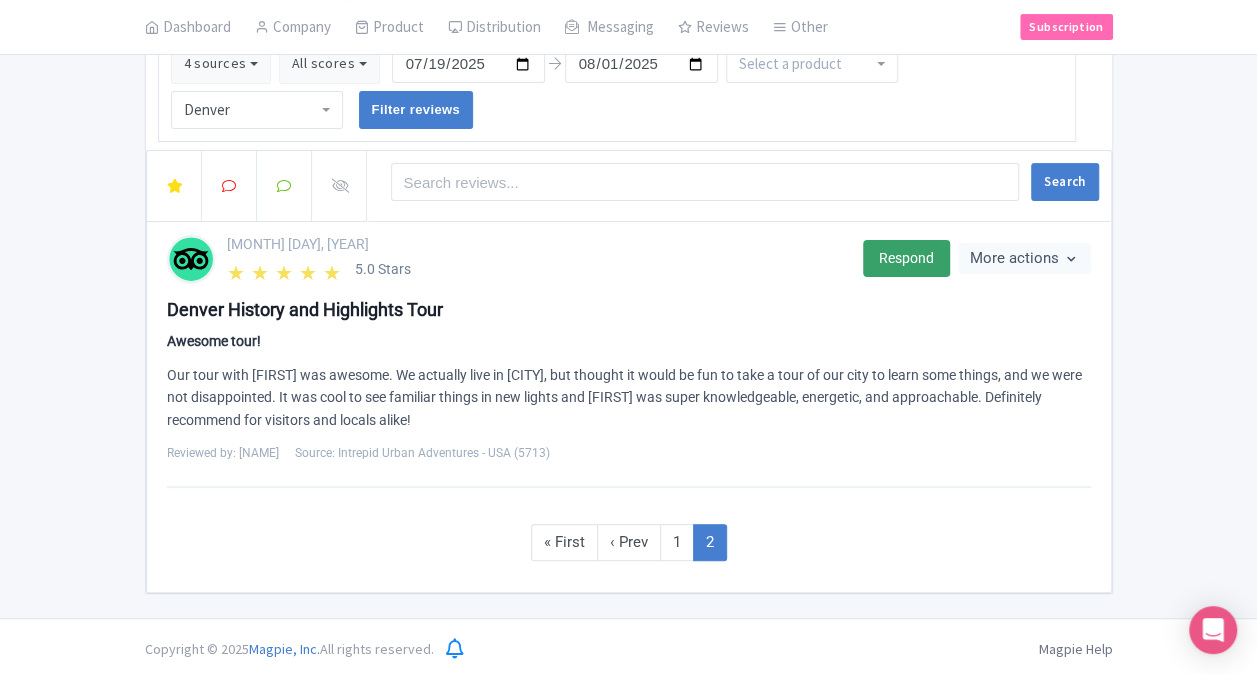 scroll, scrollTop: 0, scrollLeft: 0, axis: both 